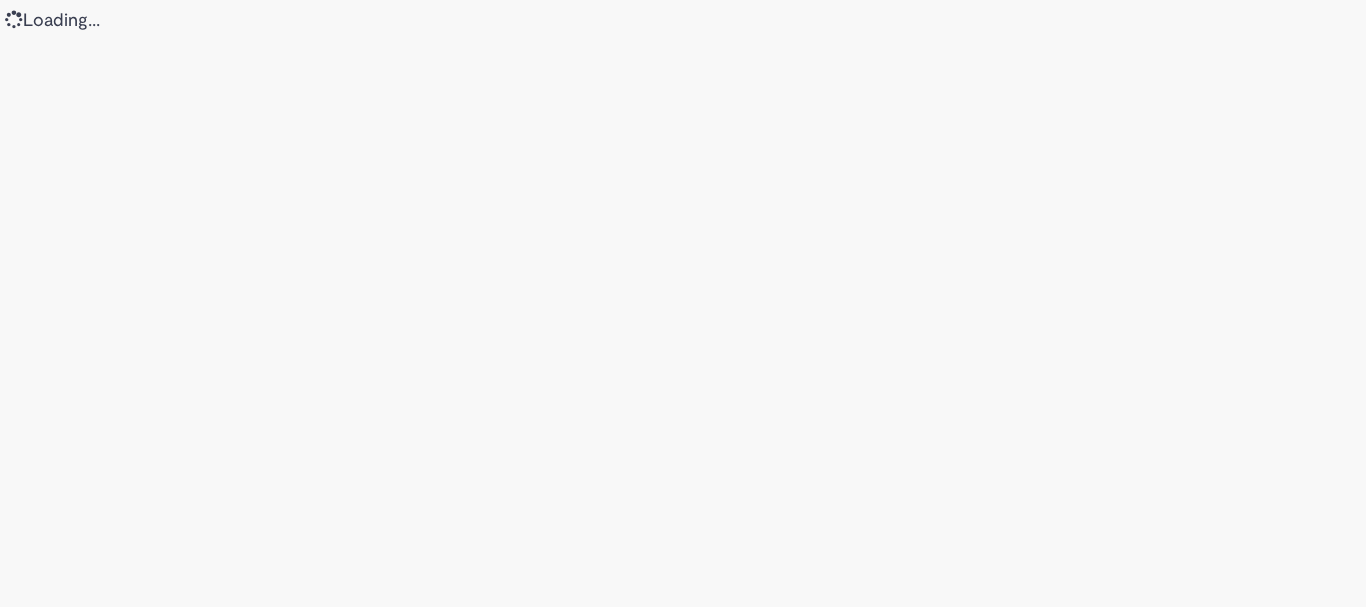 scroll, scrollTop: 0, scrollLeft: 0, axis: both 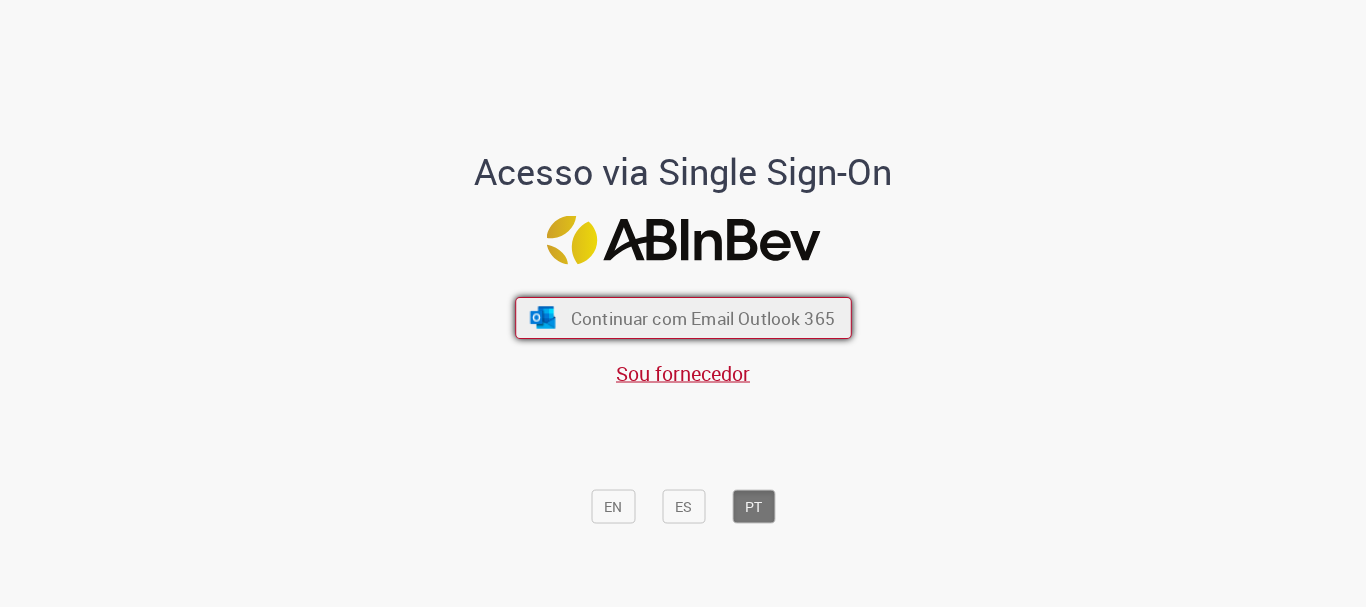 click on "Continuar com Email Outlook 365" at bounding box center (683, 318) 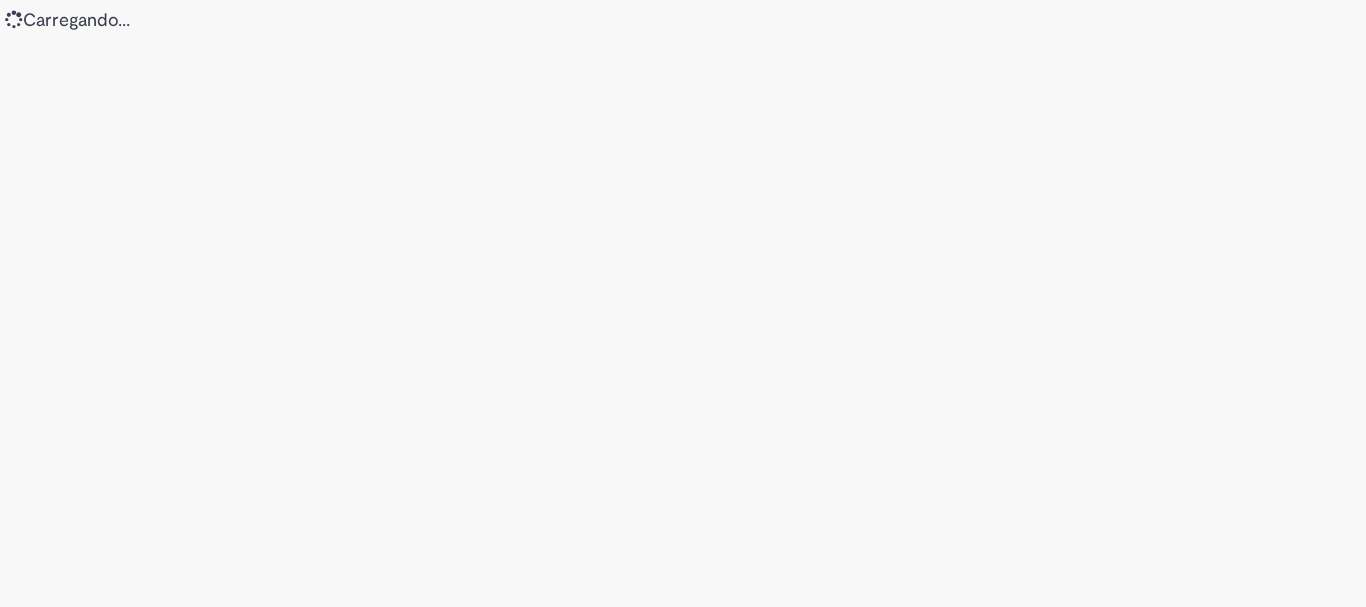 scroll, scrollTop: 0, scrollLeft: 0, axis: both 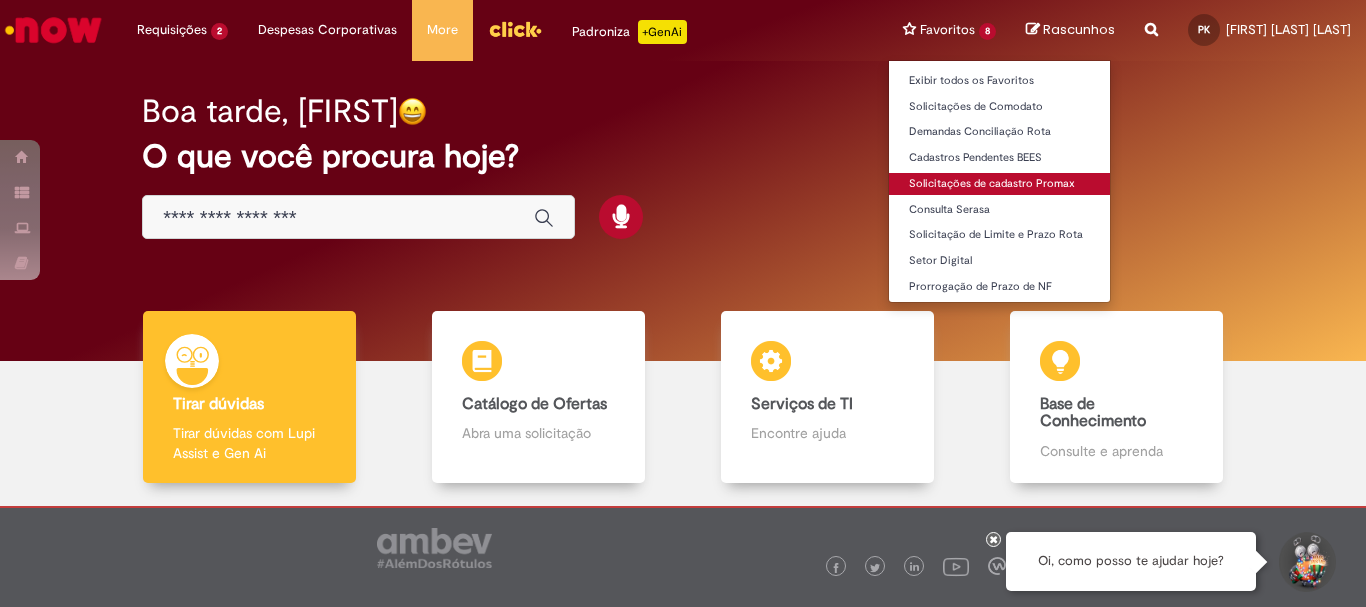 click on "Solicitações de cadastro Promax" at bounding box center [999, 184] 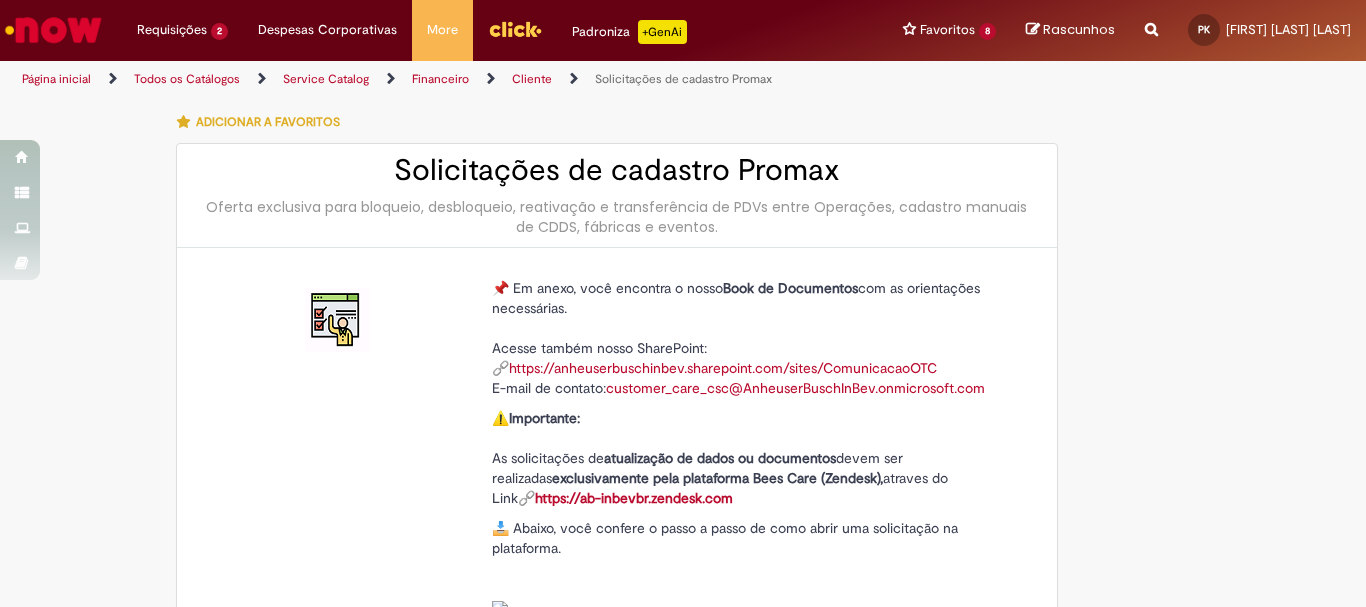 type on "********" 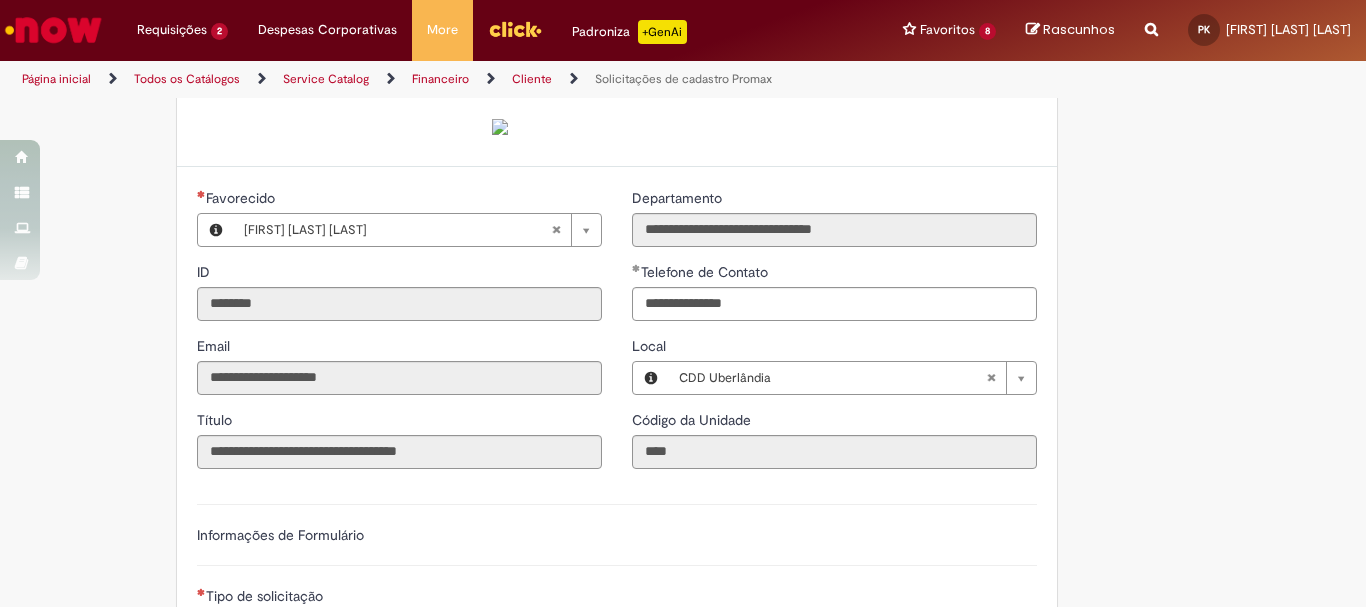type on "**********" 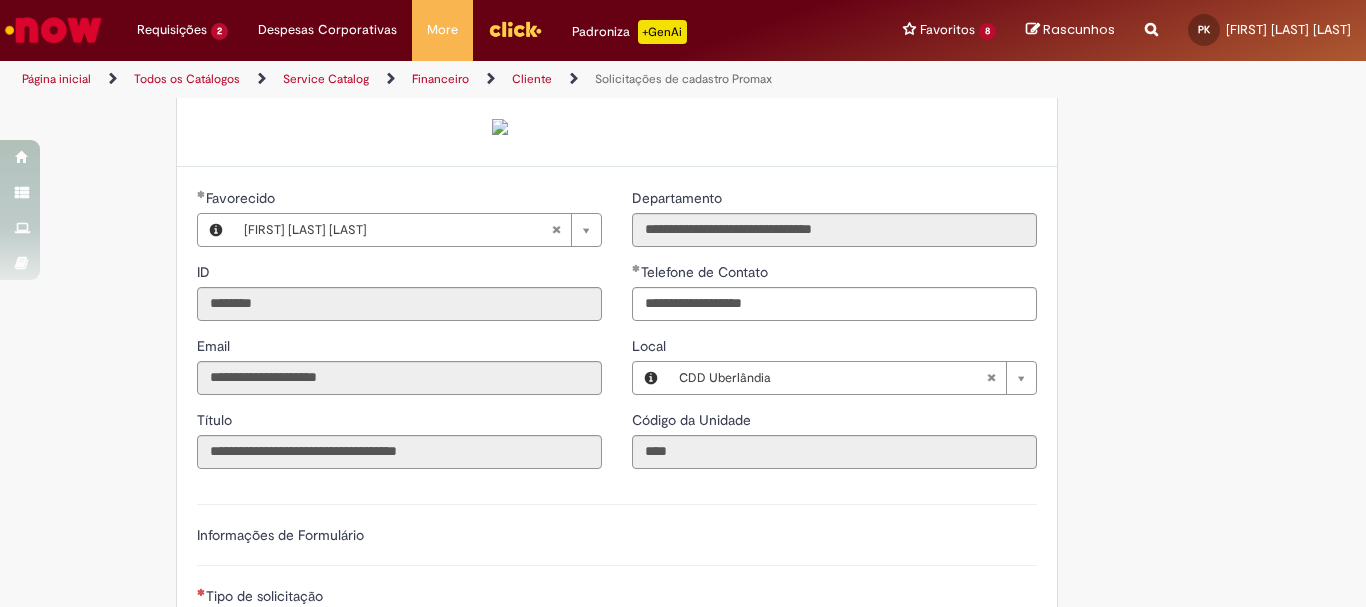 scroll, scrollTop: 782, scrollLeft: 0, axis: vertical 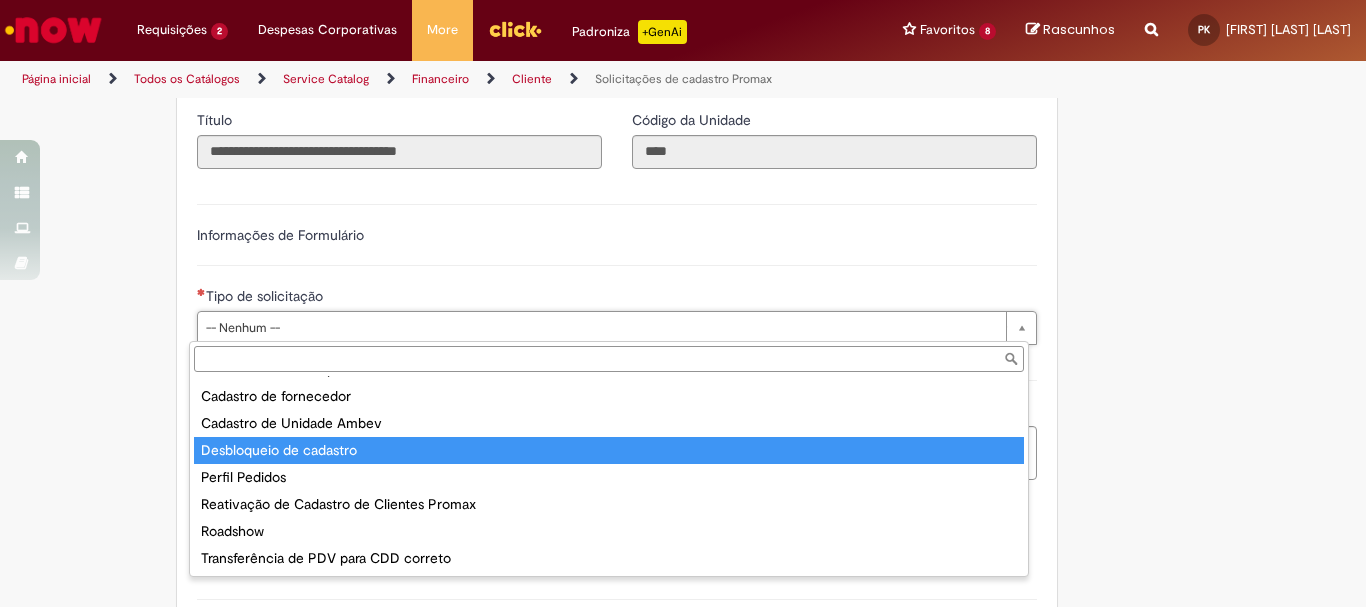 type on "**********" 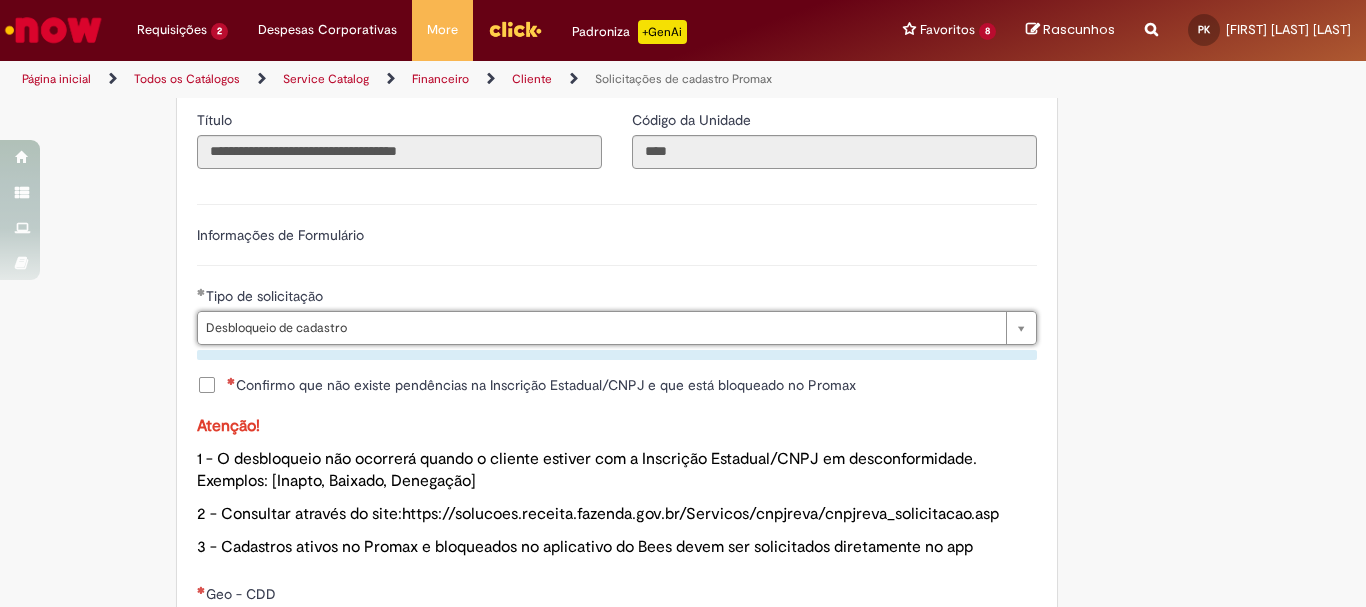 scroll, scrollTop: 982, scrollLeft: 0, axis: vertical 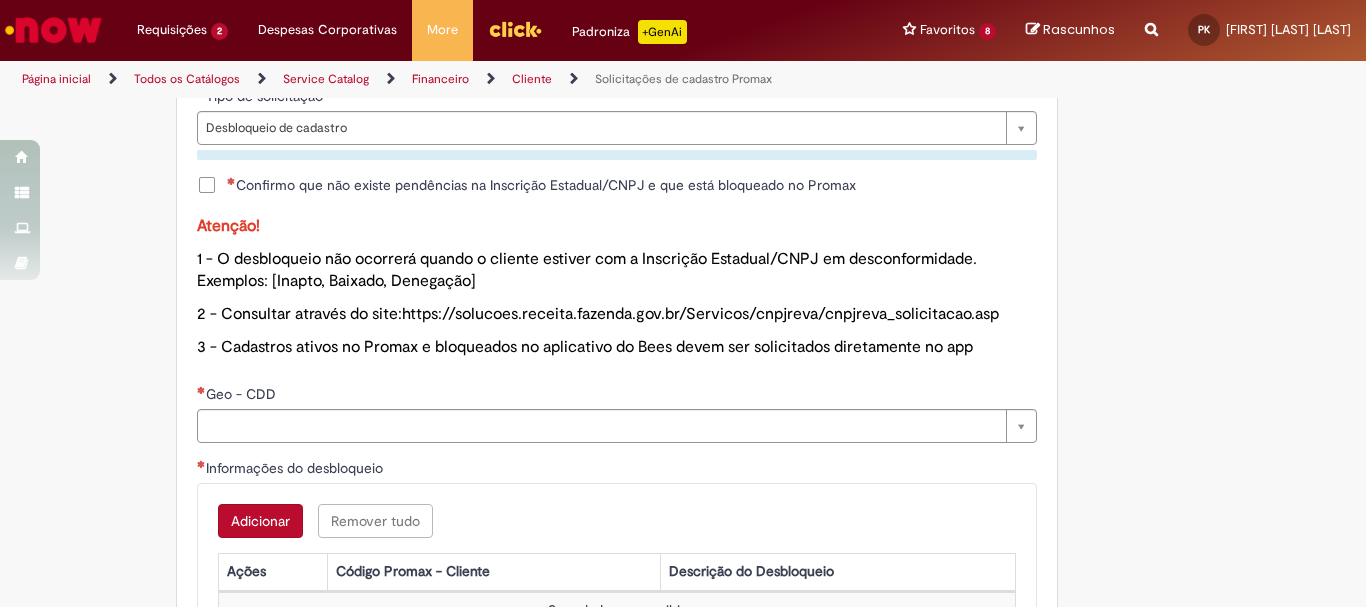 click on "Confirmo que não existe pendências na Inscrição Estadual/CNPJ e que está bloqueado no Promax" at bounding box center (526, 185) 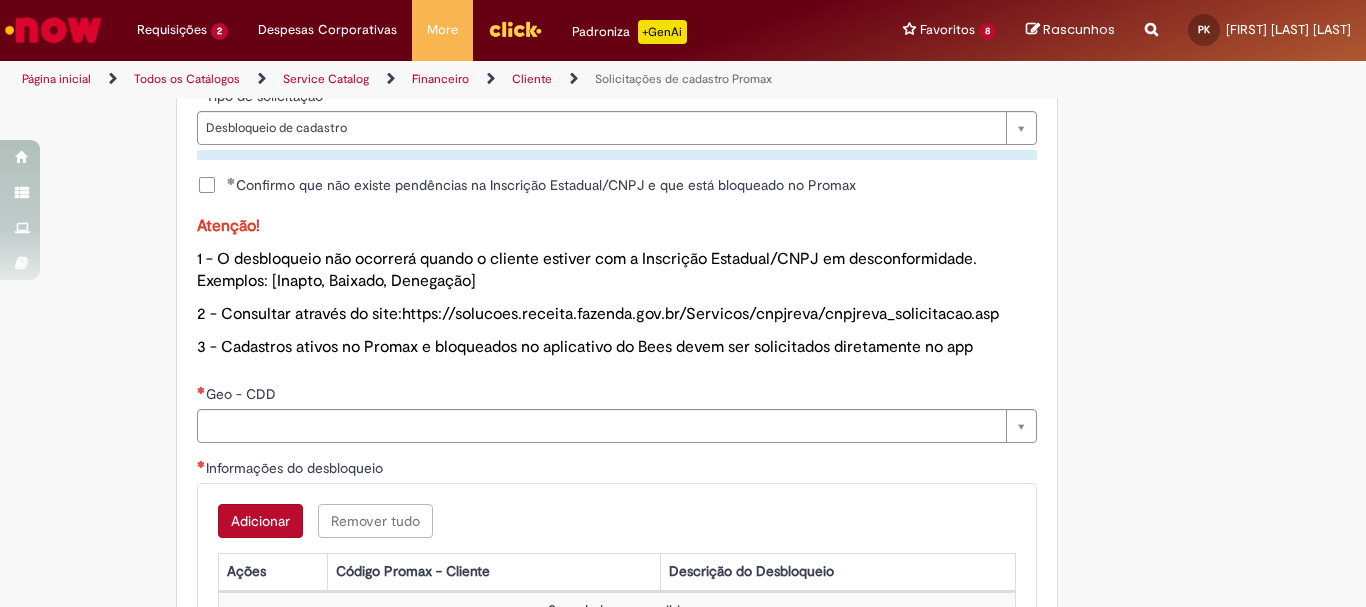 click on "Confirmo que não existe pendências na Inscrição Estadual/CNPJ e que está bloqueado no Promax" at bounding box center [526, 185] 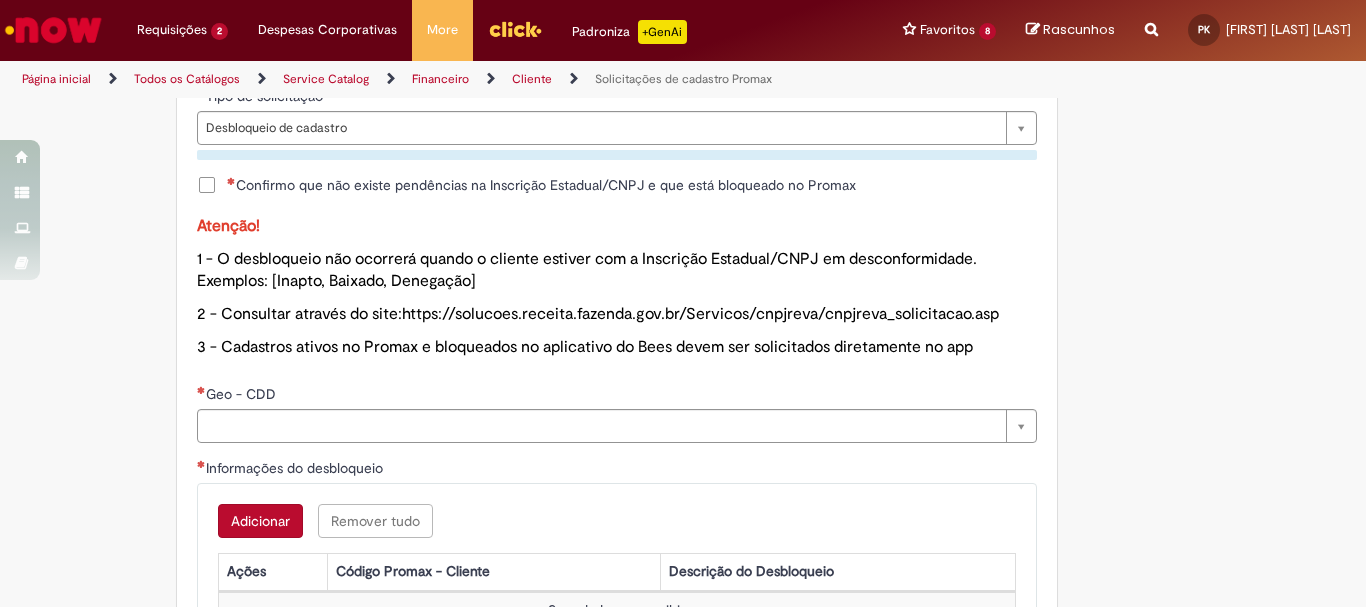click on "Confirmo que não existe pendências na Inscrição Estadual/CNPJ e que está bloqueado no Promax" at bounding box center (541, 185) 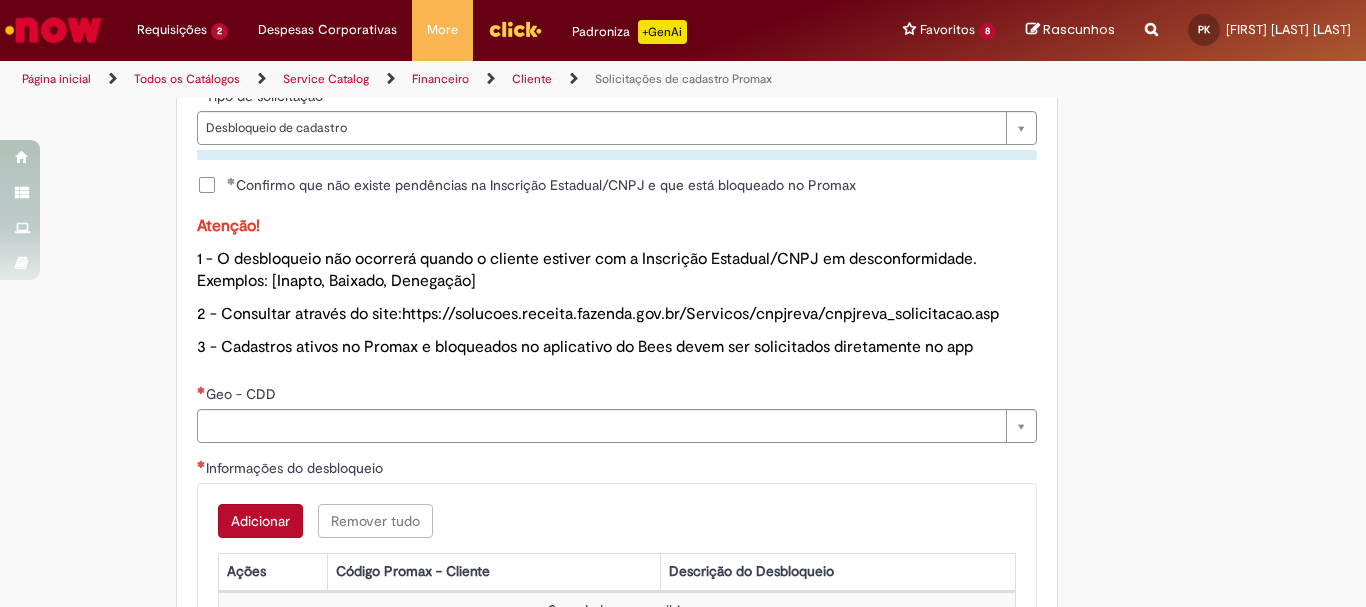 scroll, scrollTop: 1182, scrollLeft: 0, axis: vertical 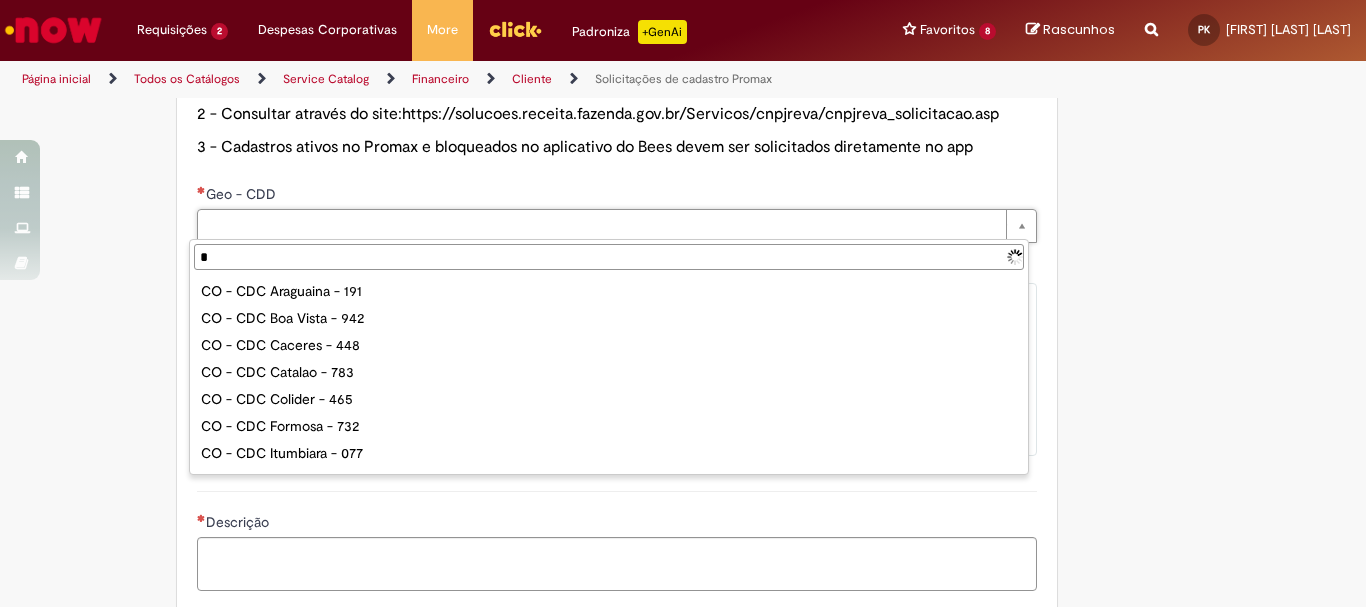 type on "**" 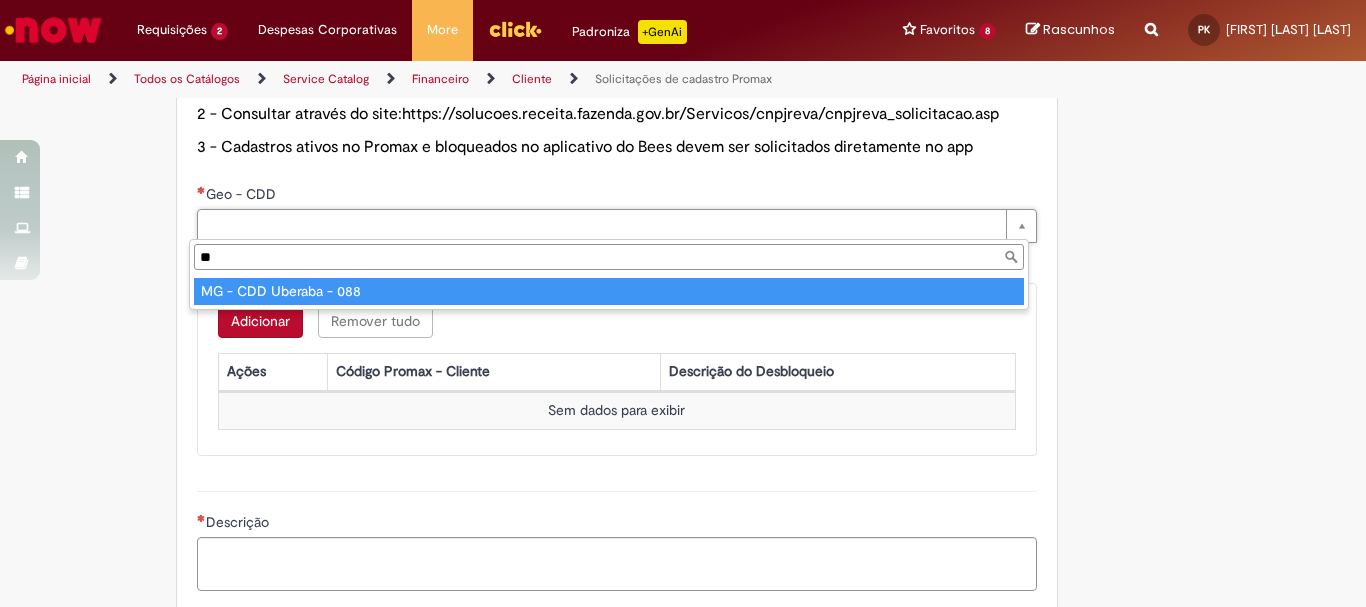 type on "**********" 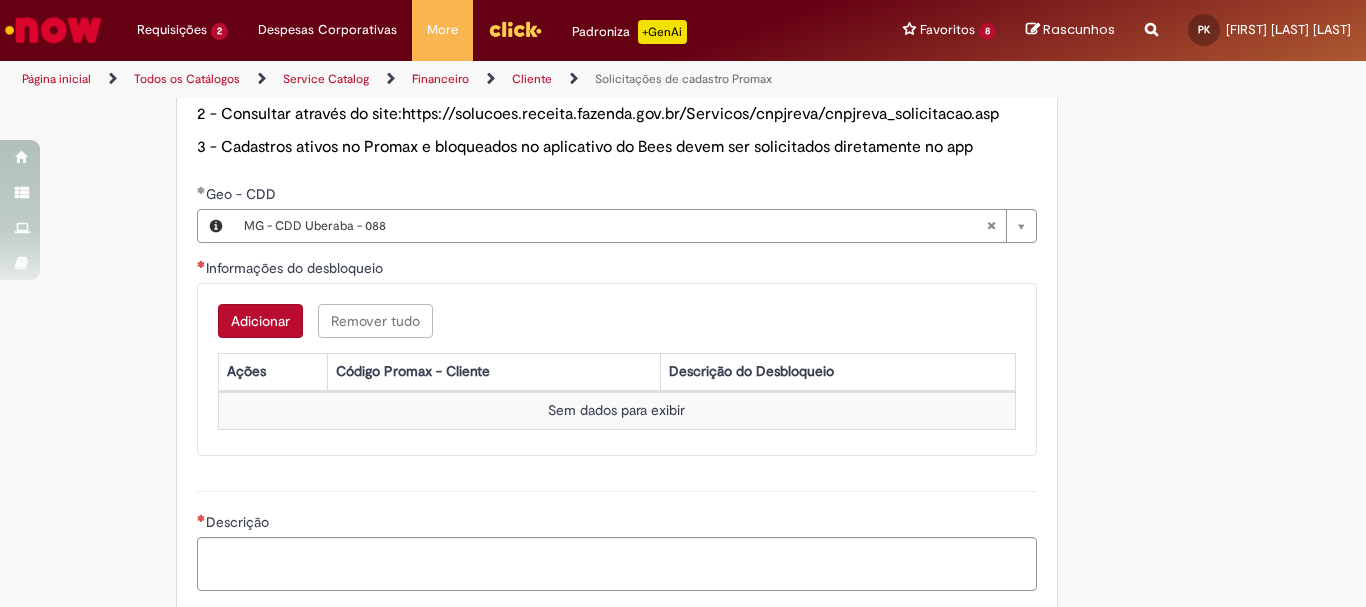 click on "Adicionar" at bounding box center (260, 321) 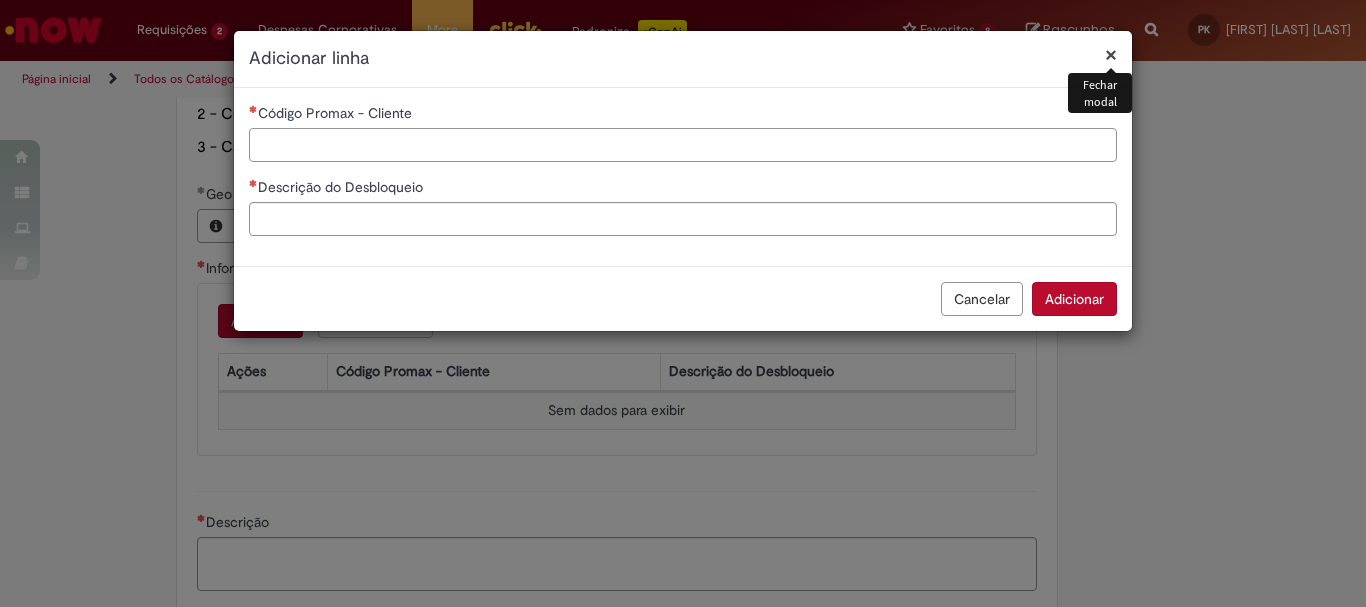 click on "Código Promax - Cliente" at bounding box center (683, 145) 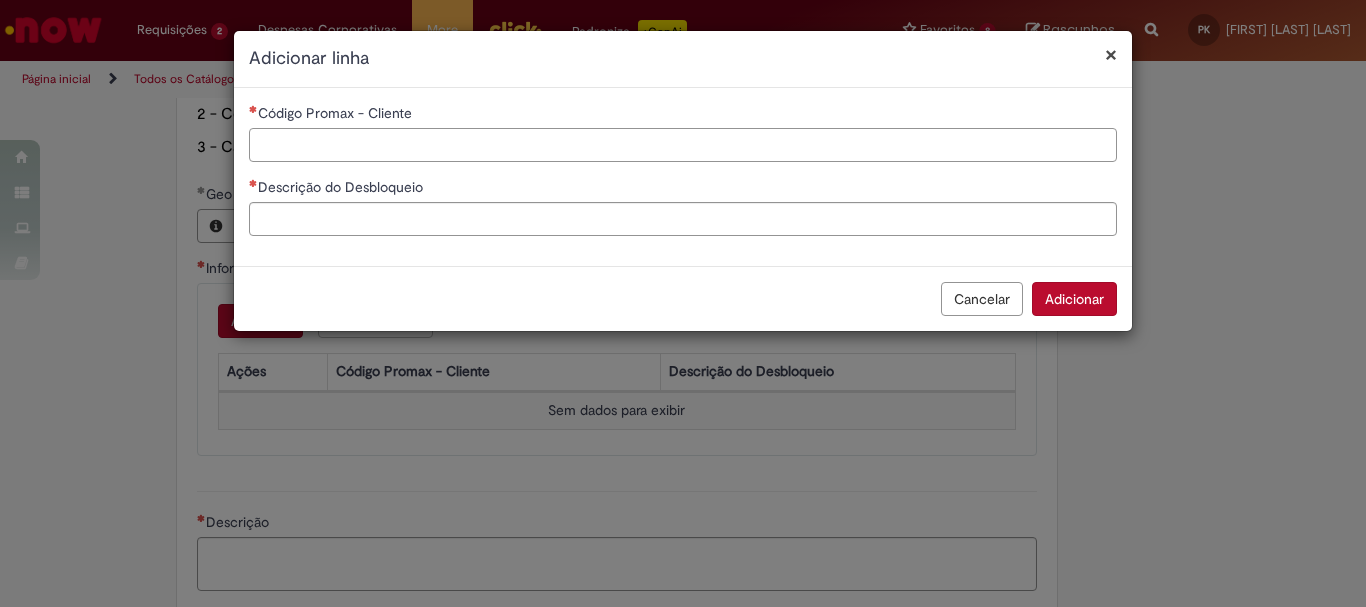 paste on "*****" 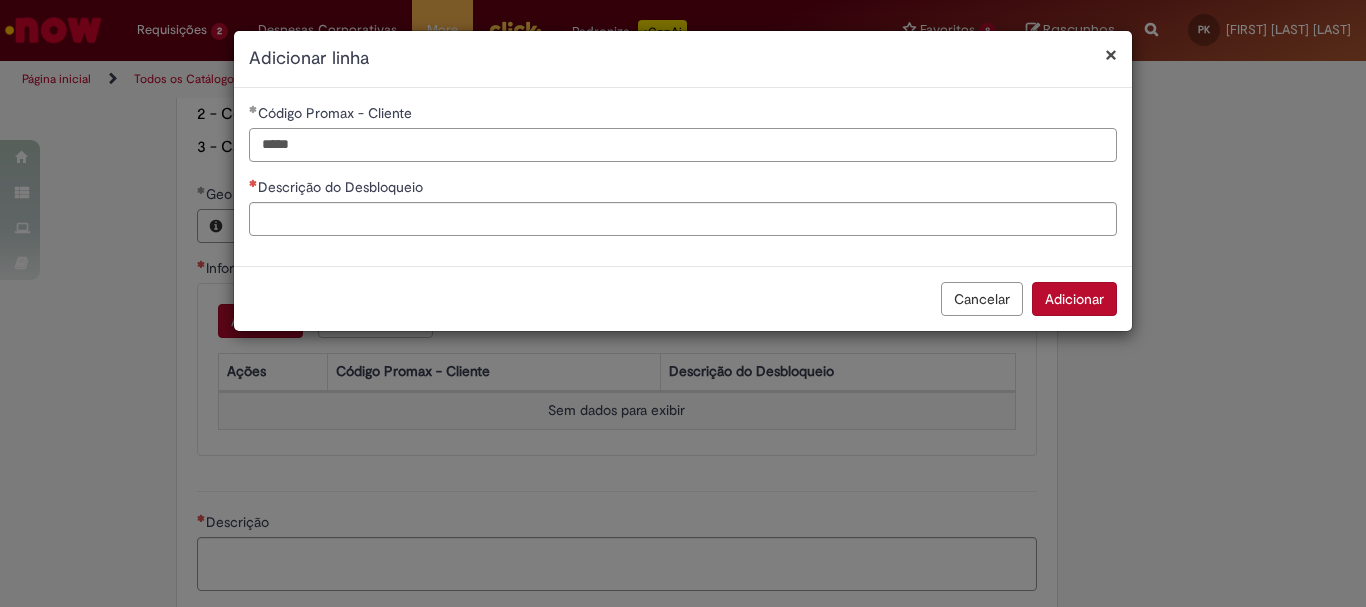 type on "*****" 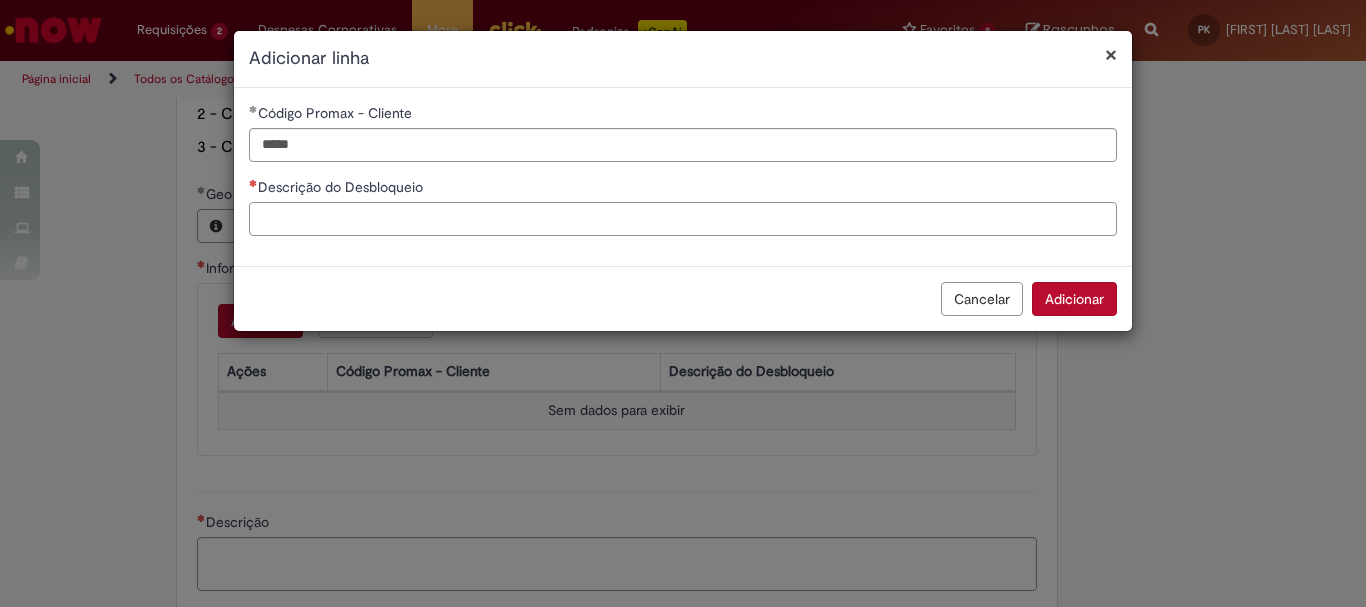 click on "Descrição do Desbloqueio" at bounding box center [683, 219] 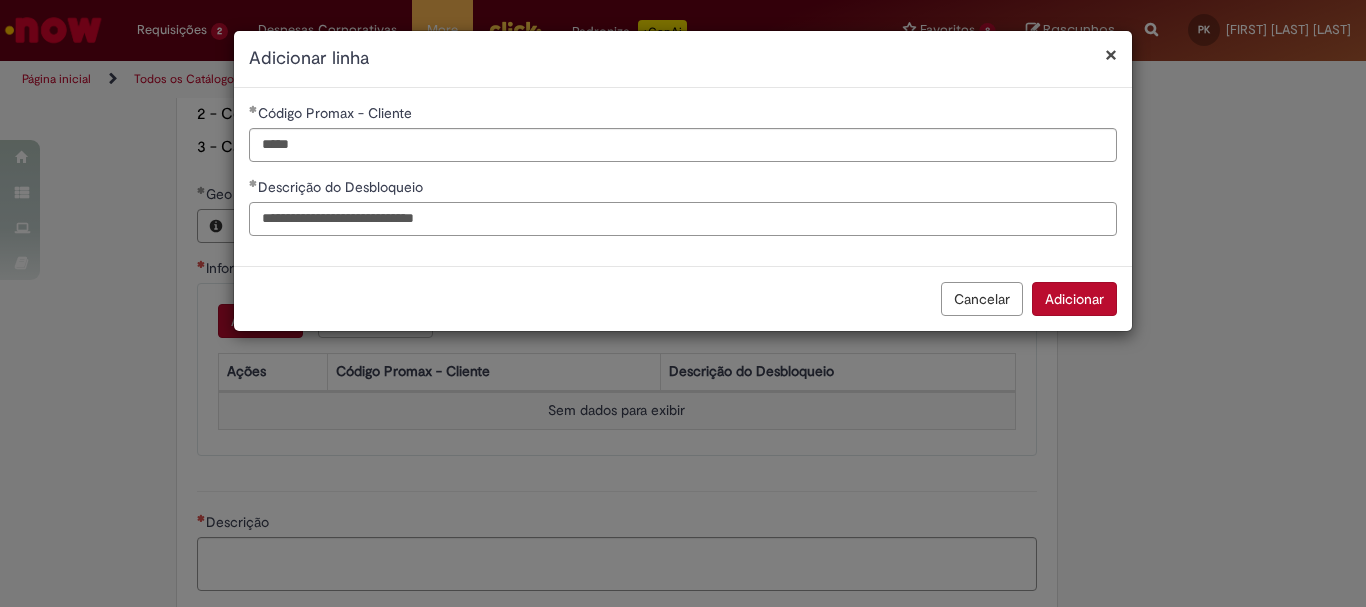 type on "**********" 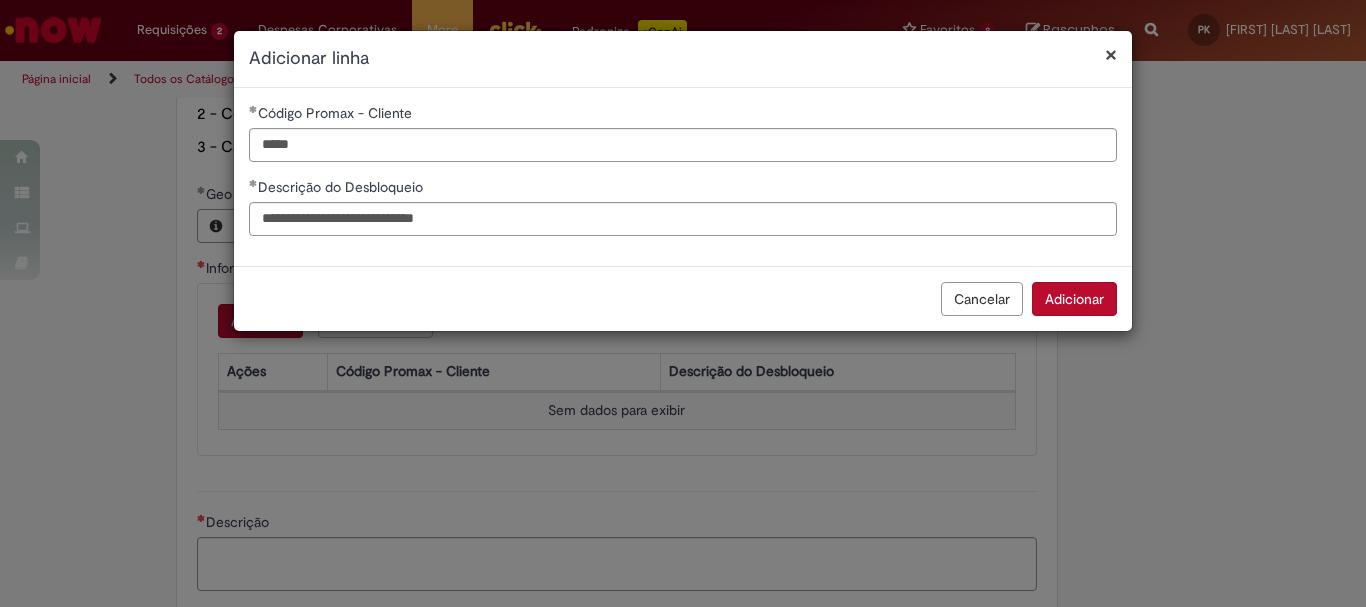click on "Adicionar" at bounding box center (1074, 299) 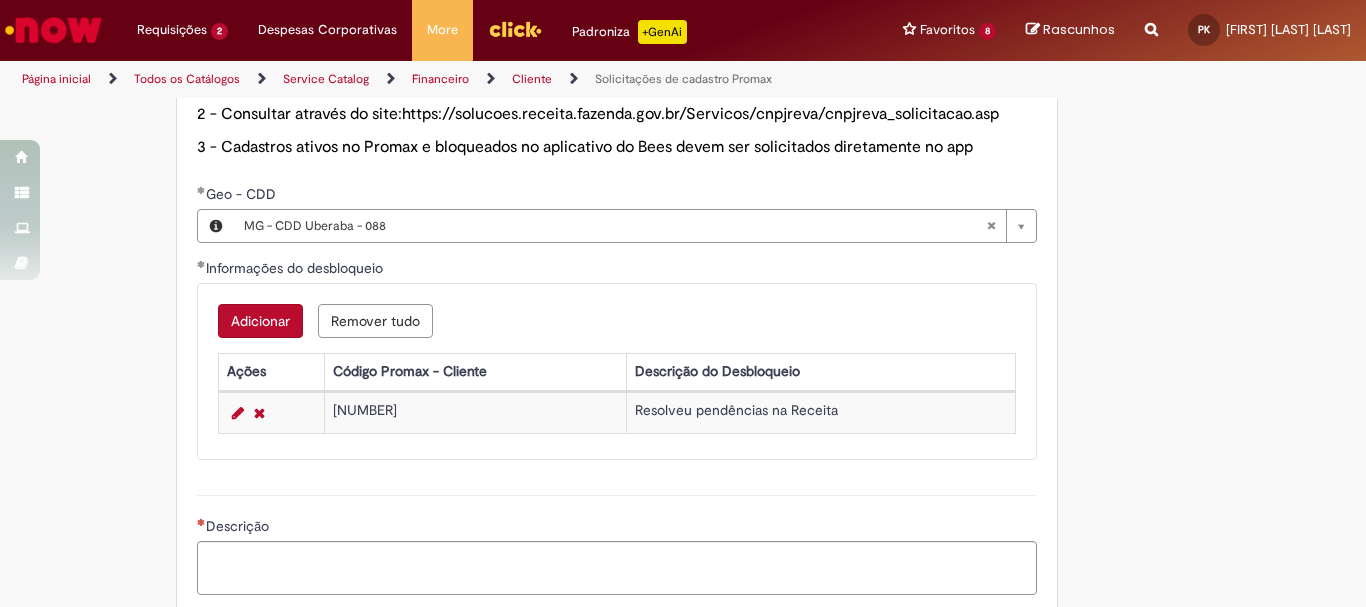 scroll, scrollTop: 1382, scrollLeft: 0, axis: vertical 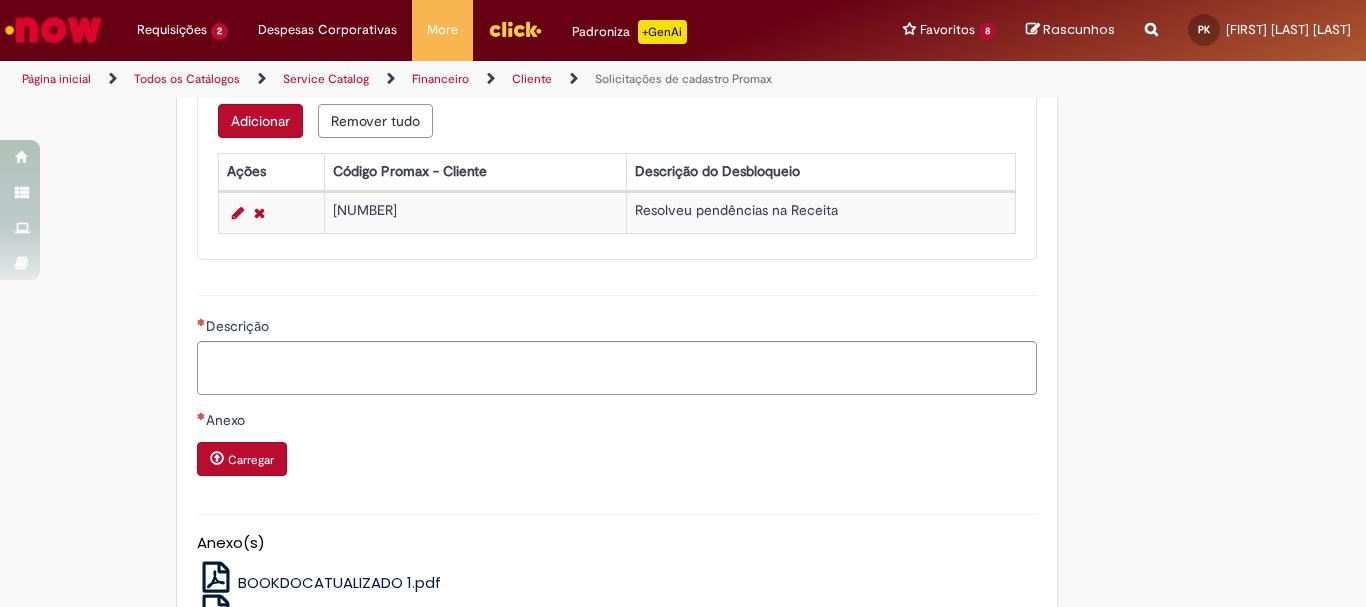 drag, startPoint x: 312, startPoint y: 322, endPoint x: 323, endPoint y: 359, distance: 38.600517 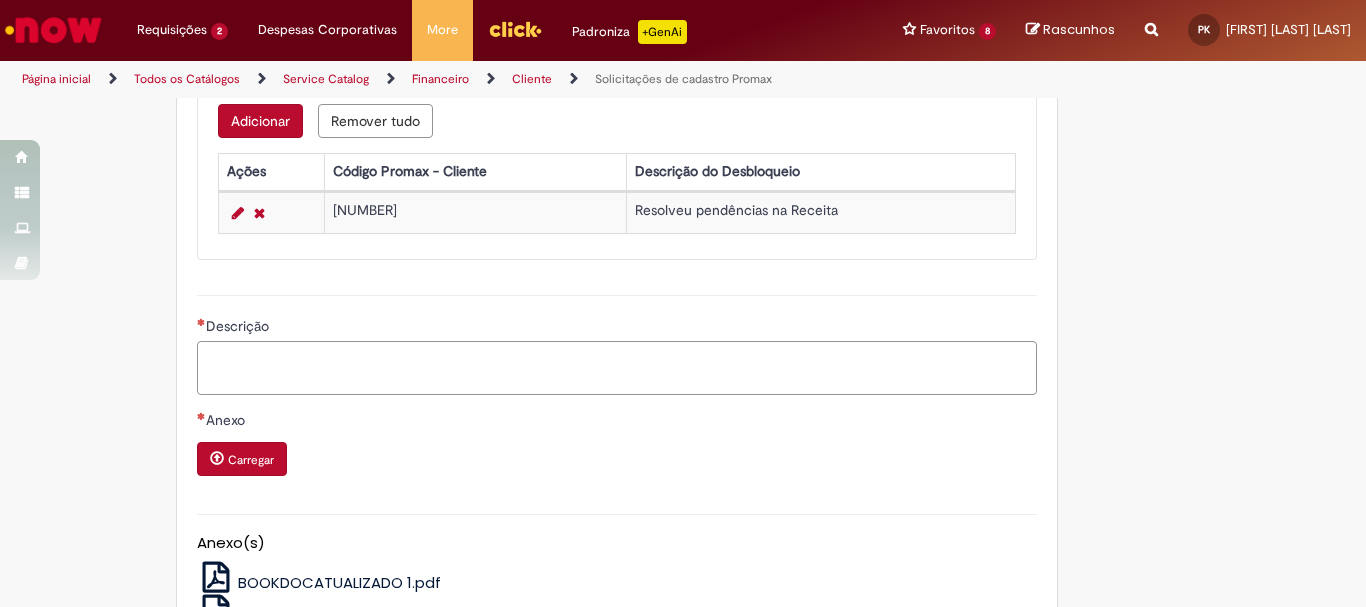 click on "Descrição" at bounding box center (617, 368) 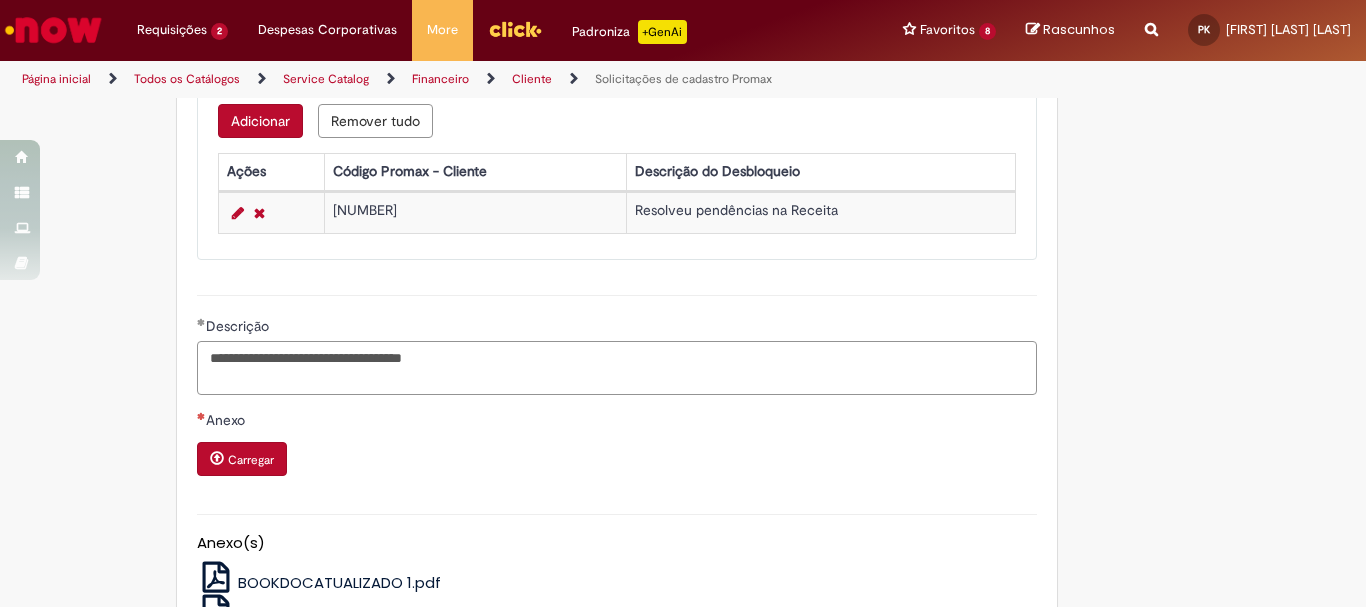 paste on "******" 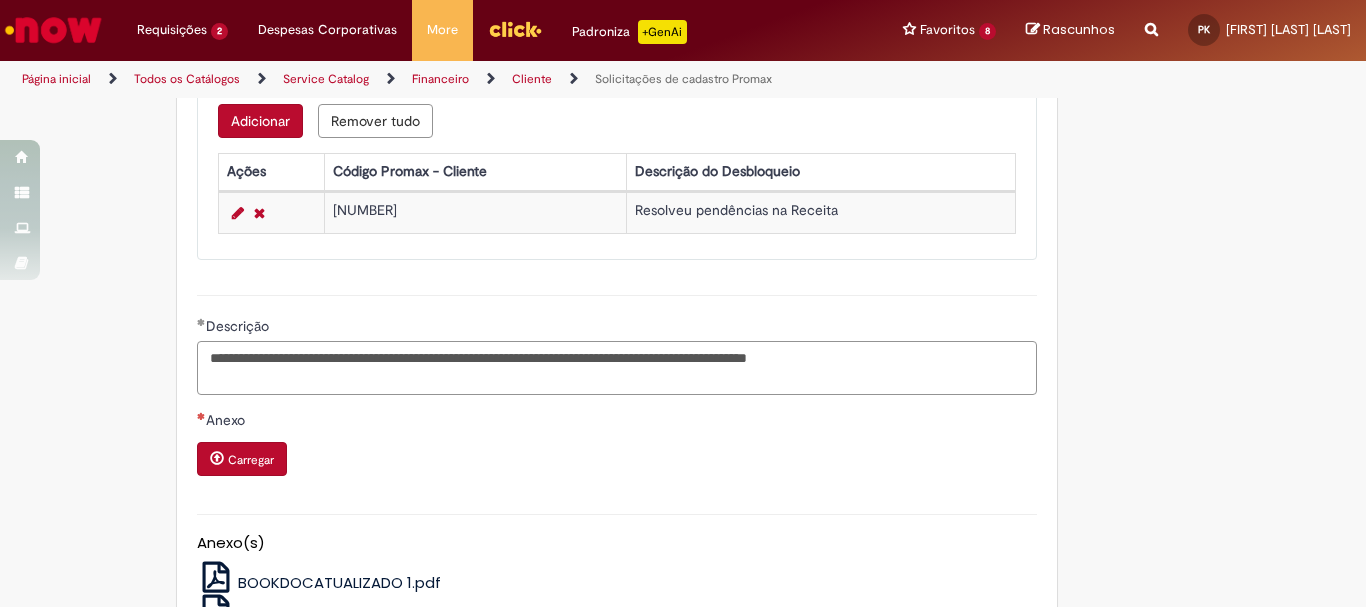 type on "**********" 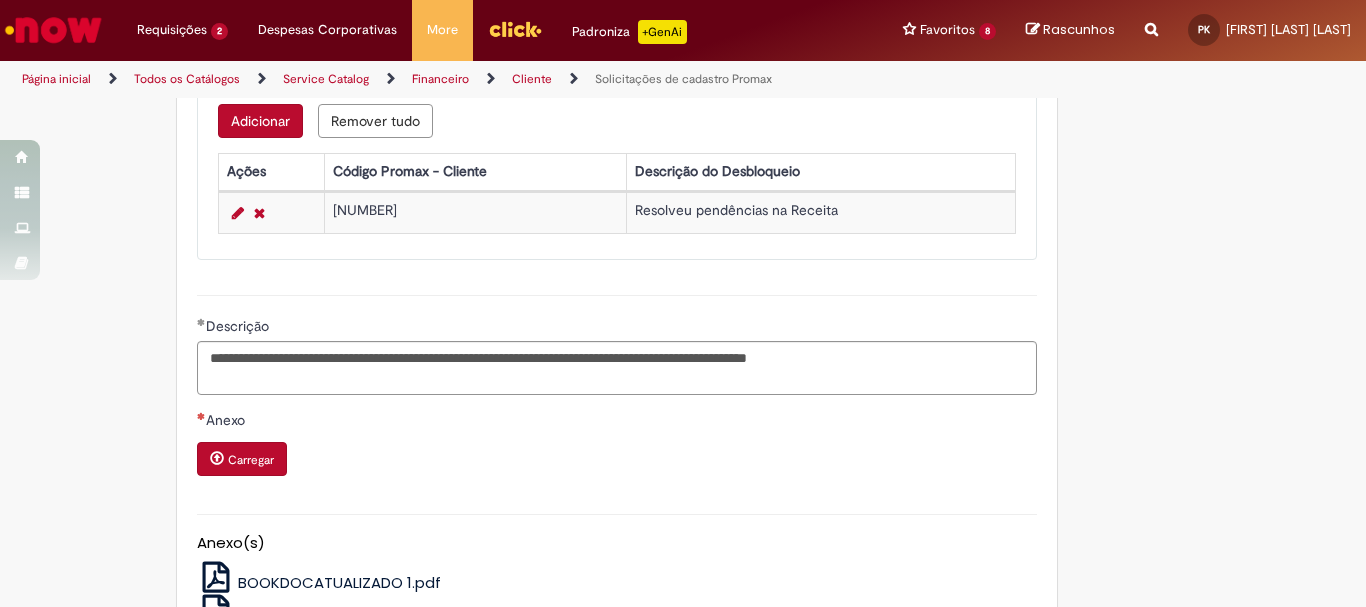 click on "Anexo
Carregar" at bounding box center (617, 452) 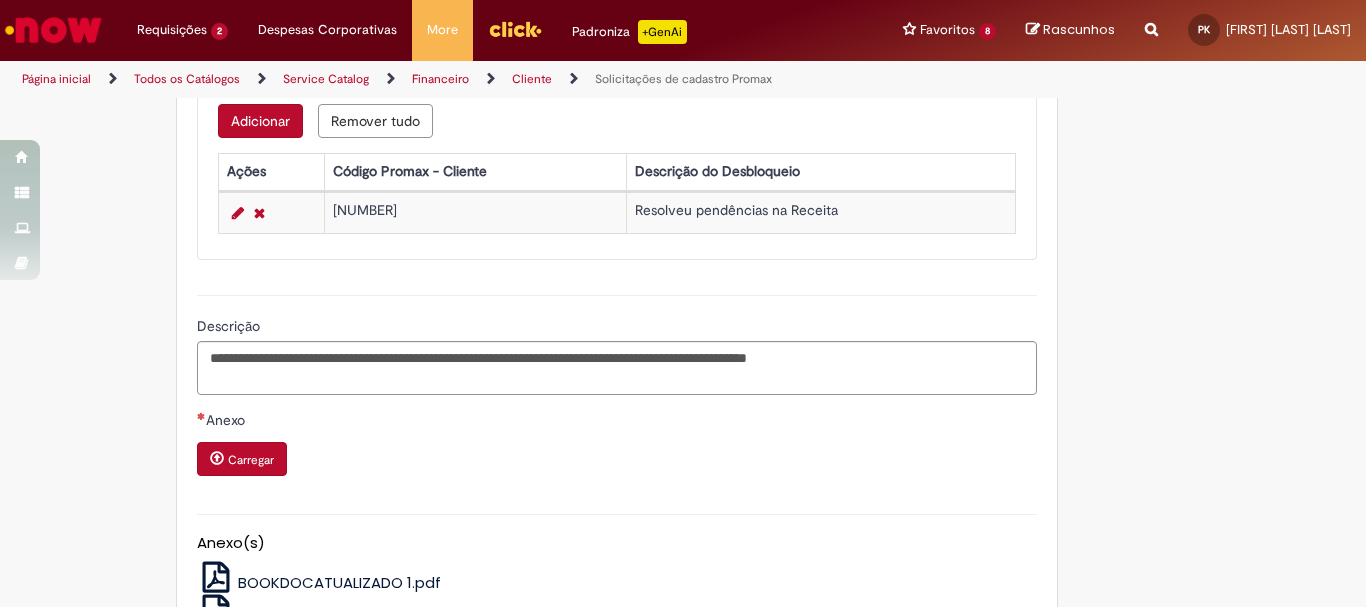 click on "Carregar" at bounding box center (251, 460) 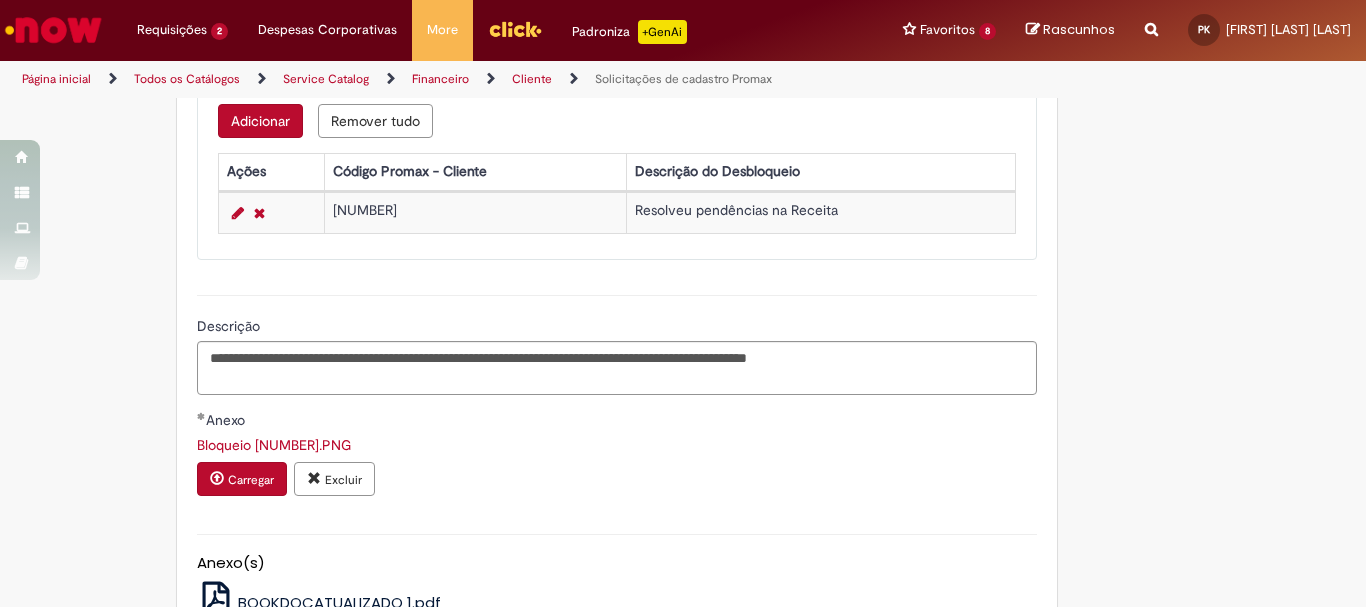 click on "Carregar" at bounding box center (242, 479) 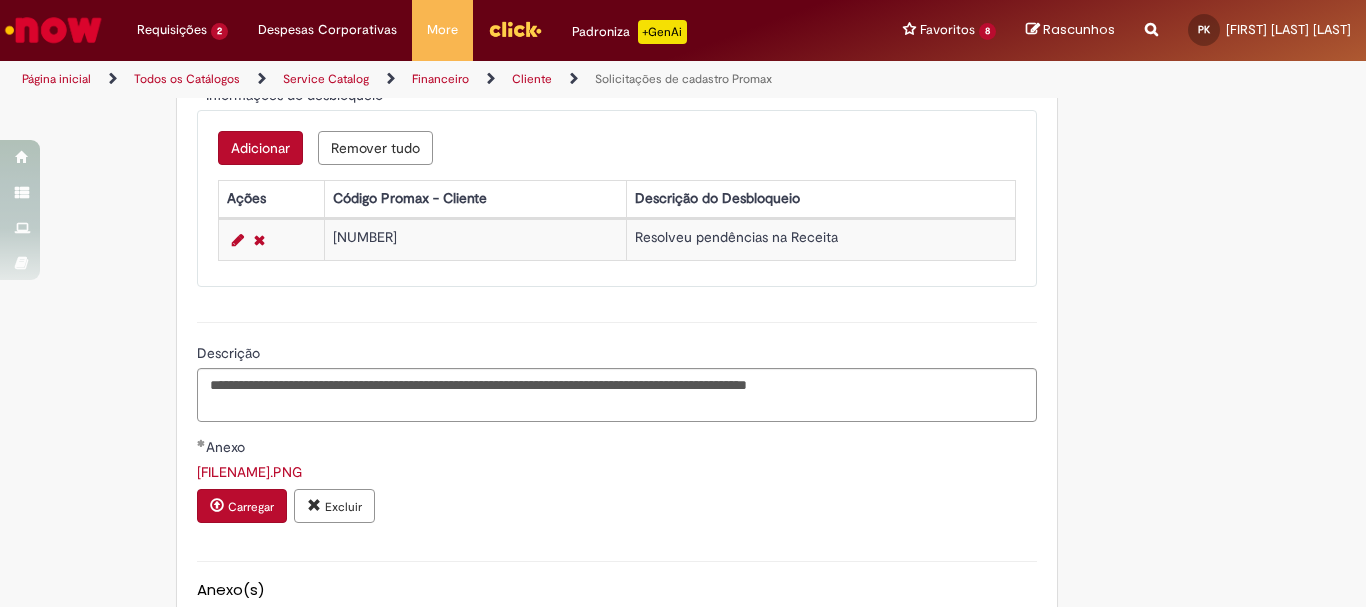 scroll, scrollTop: 1555, scrollLeft: 0, axis: vertical 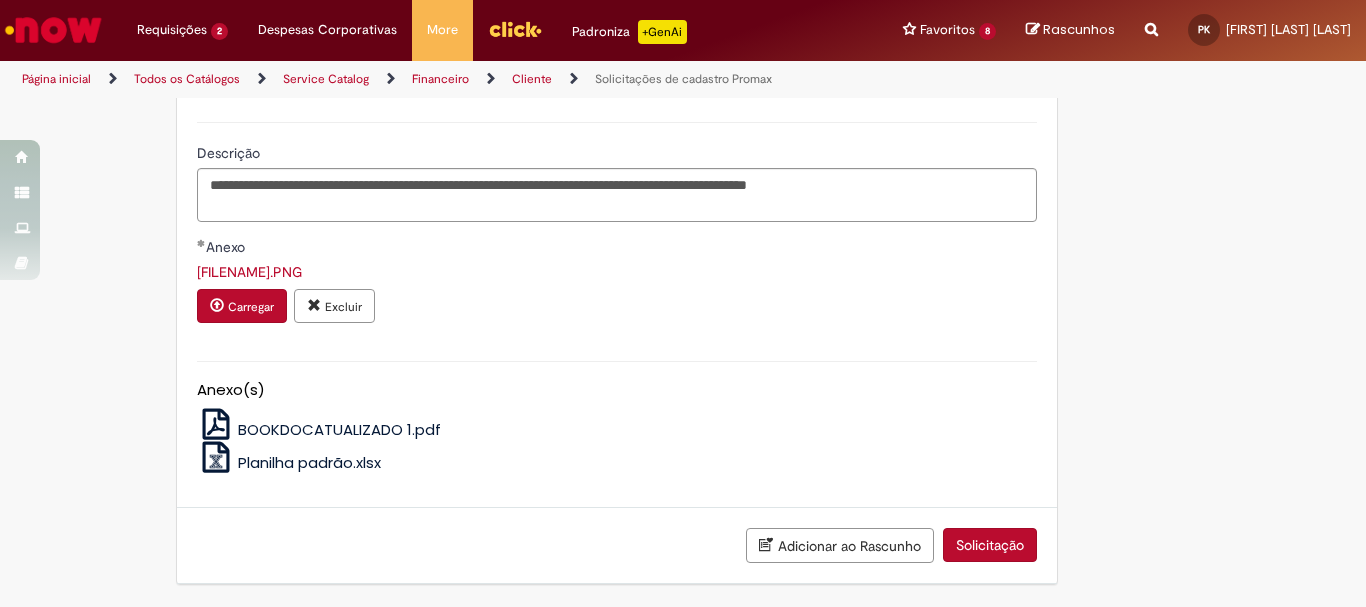 click on "Solicitação" at bounding box center [990, 545] 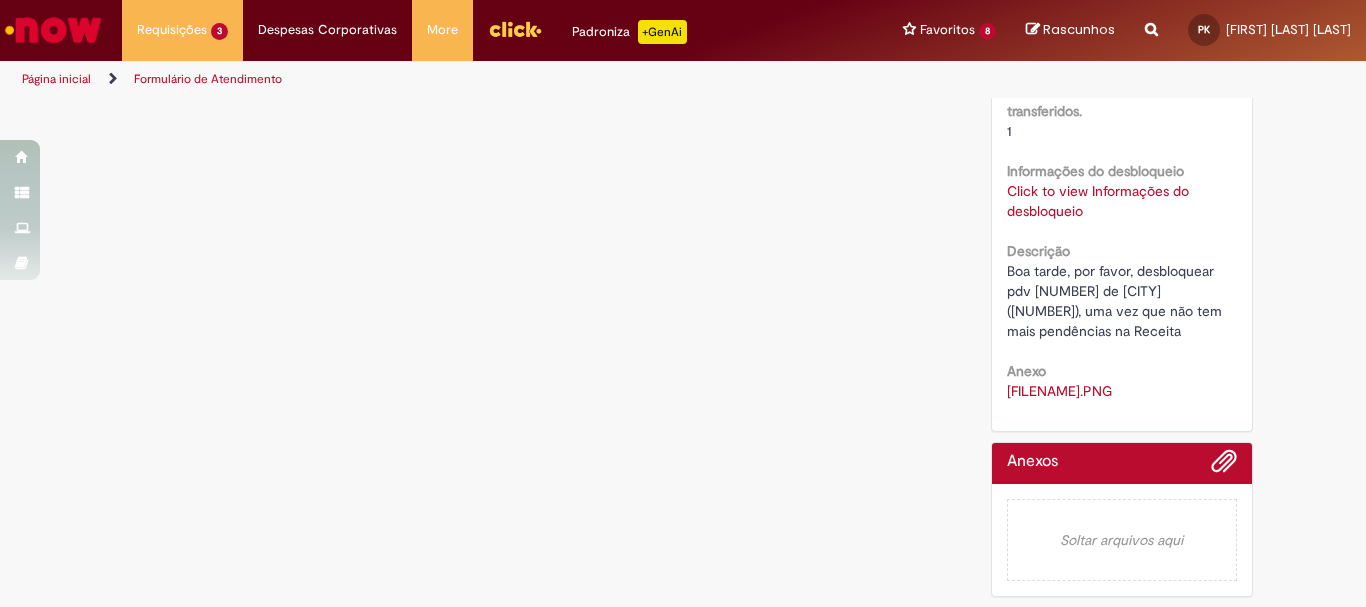 scroll, scrollTop: 0, scrollLeft: 0, axis: both 